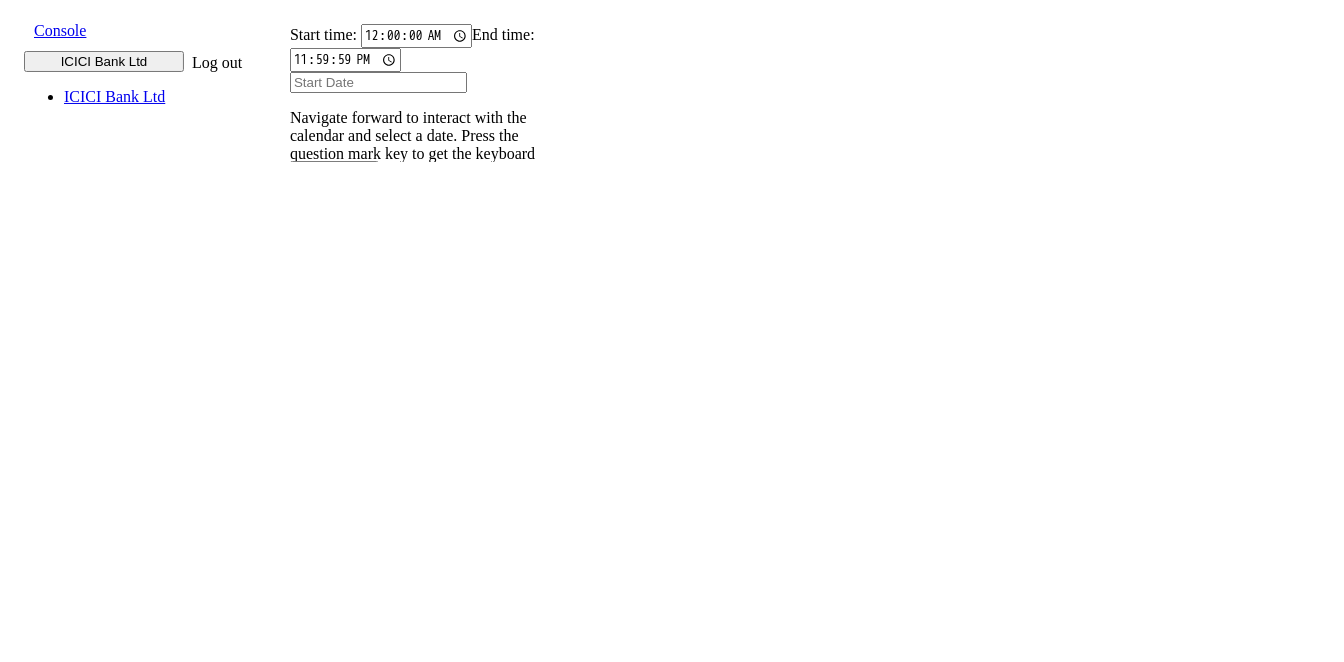 scroll, scrollTop: 0, scrollLeft: 0, axis: both 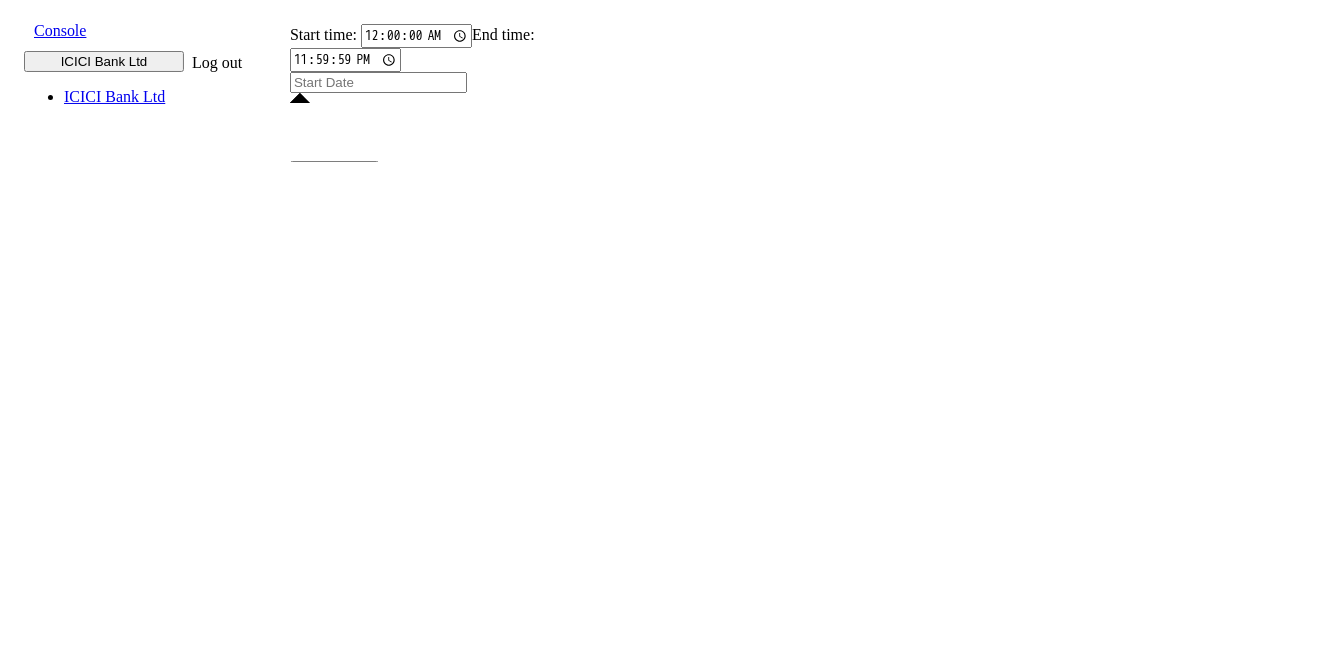 click on "22" at bounding box center (411, 2275) 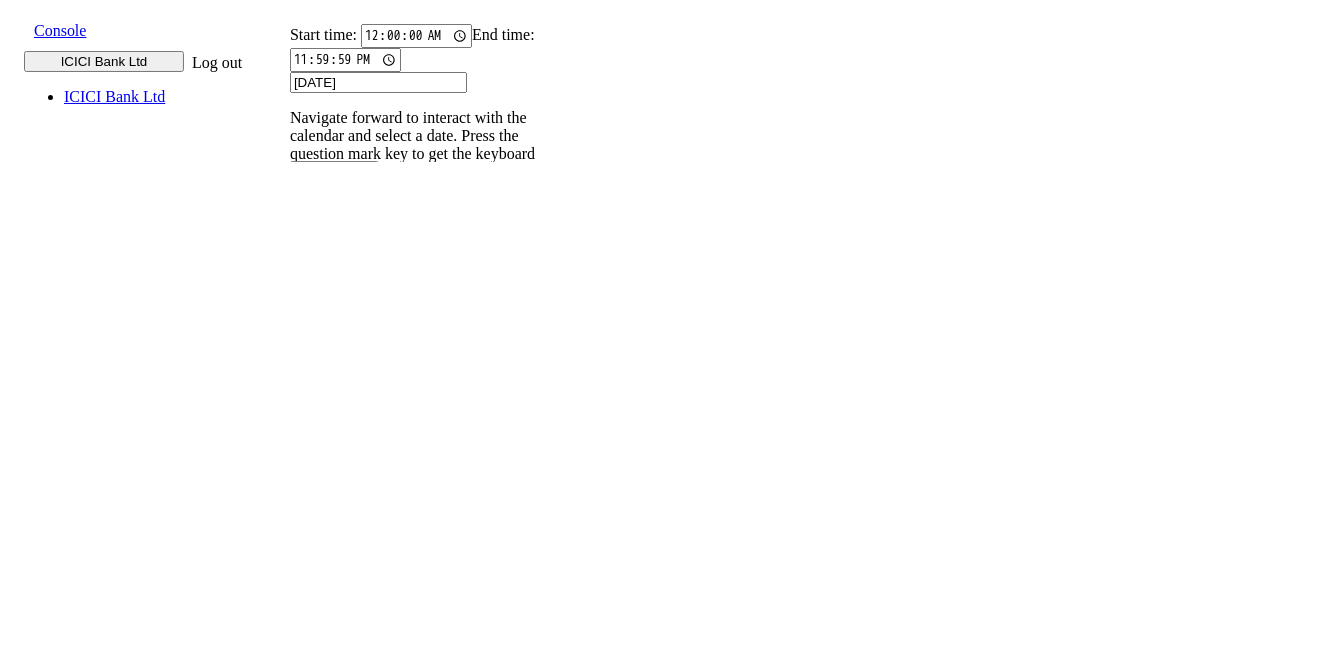 click on "22" at bounding box center (411, 2121) 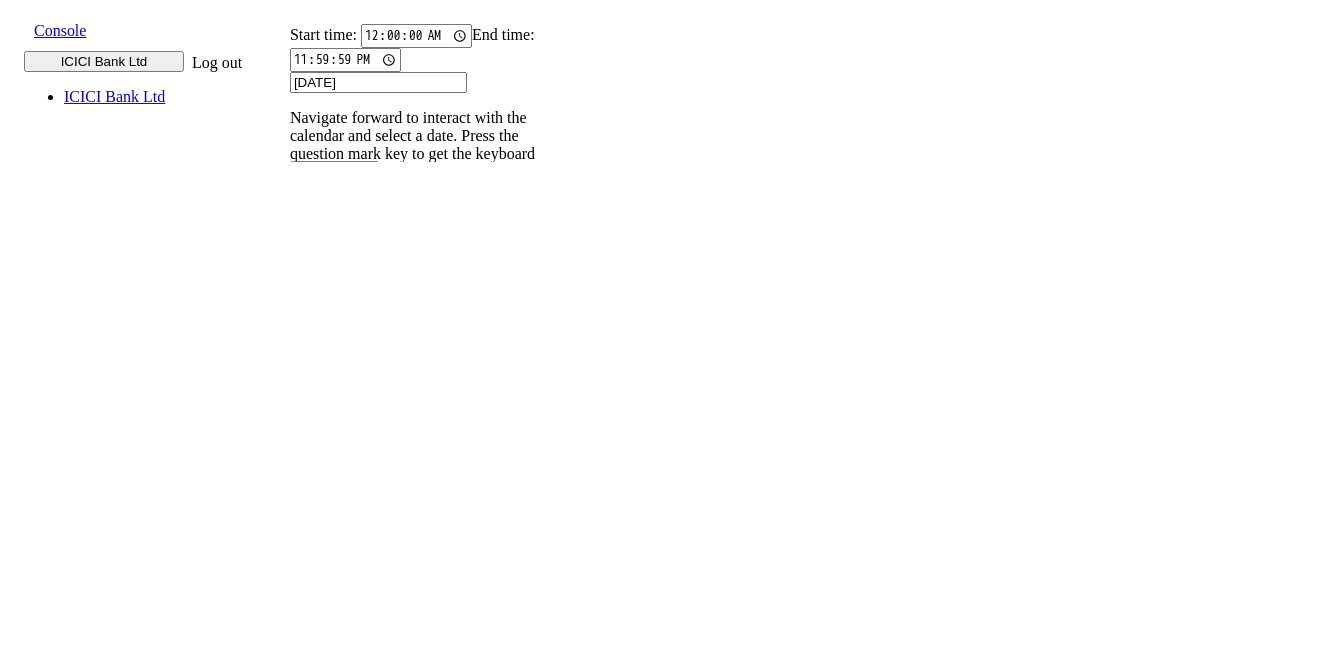 click 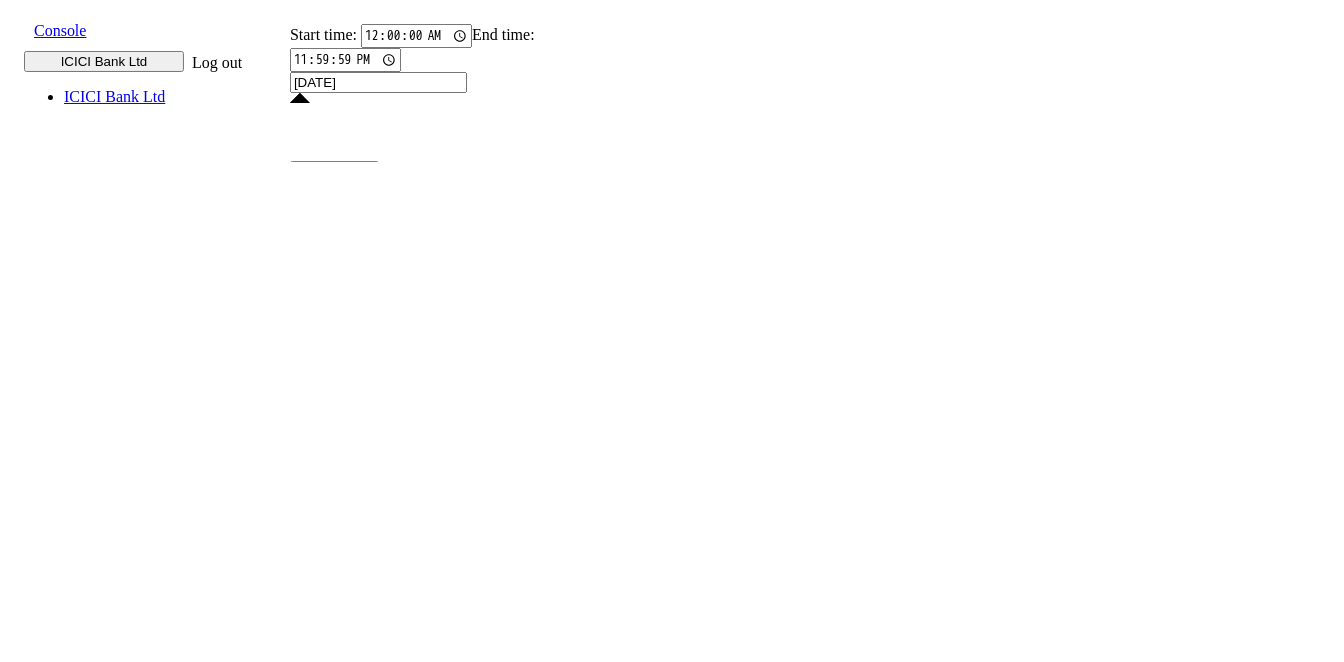 click on "22 Jul 2025" at bounding box center [378, 82] 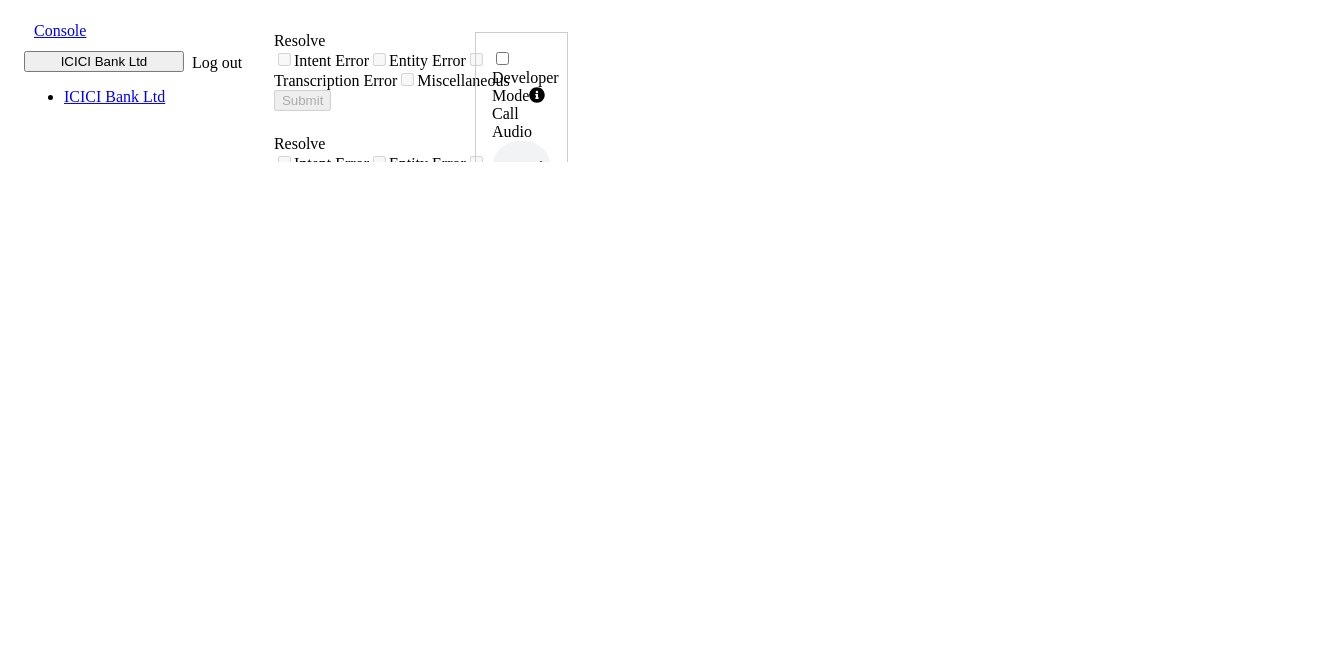 scroll, scrollTop: 0, scrollLeft: 0, axis: both 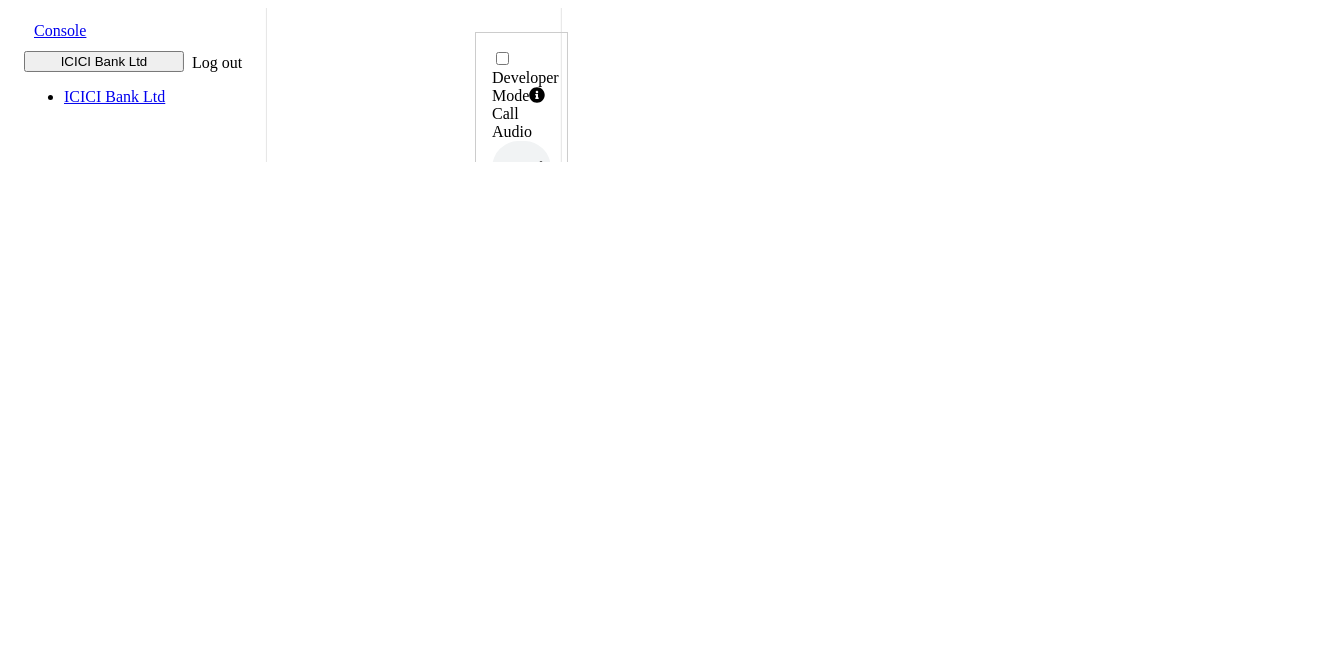 drag, startPoint x: 856, startPoint y: 322, endPoint x: 985, endPoint y: 365, distance: 135.97794 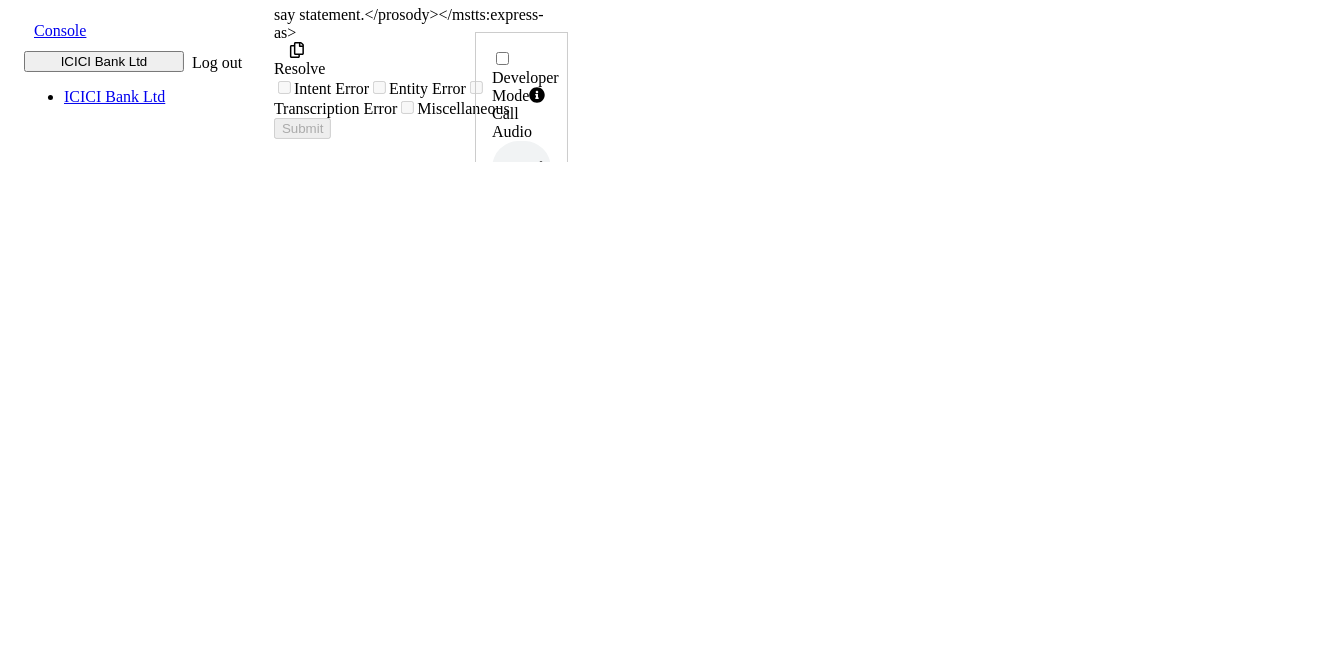scroll, scrollTop: 1080, scrollLeft: 0, axis: vertical 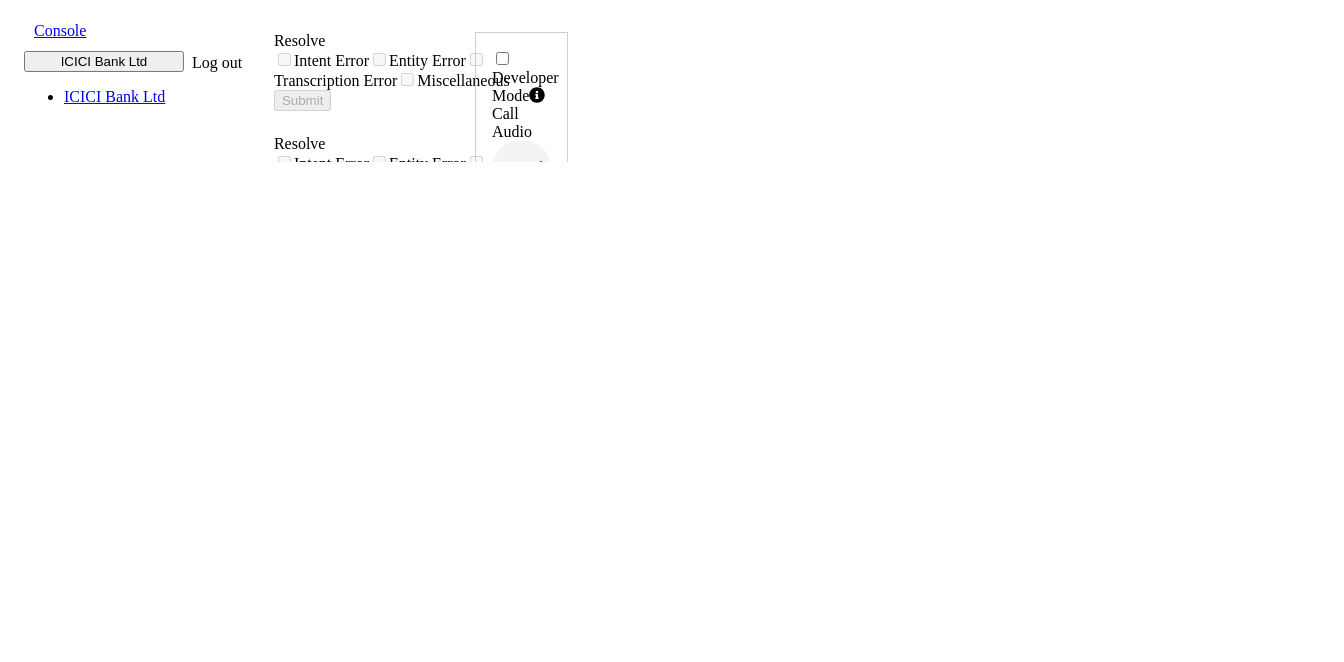 drag, startPoint x: 685, startPoint y: 324, endPoint x: 810, endPoint y: 362, distance: 130.64838 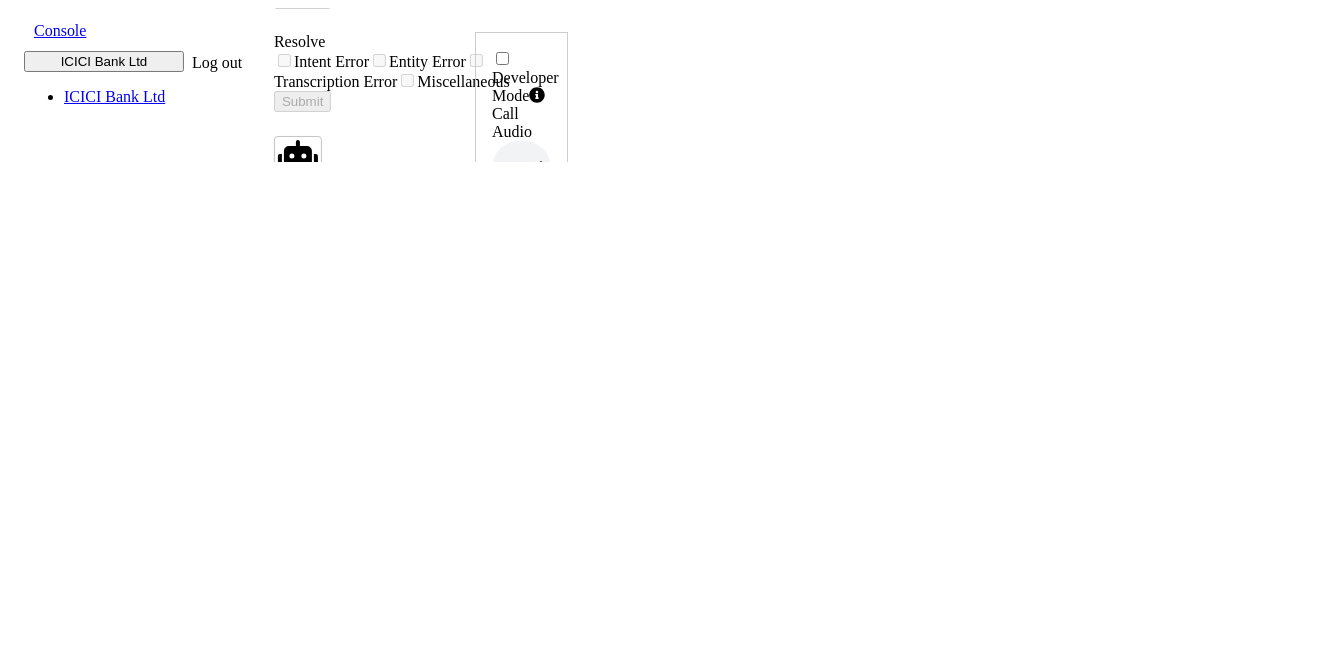 scroll, scrollTop: 844, scrollLeft: 0, axis: vertical 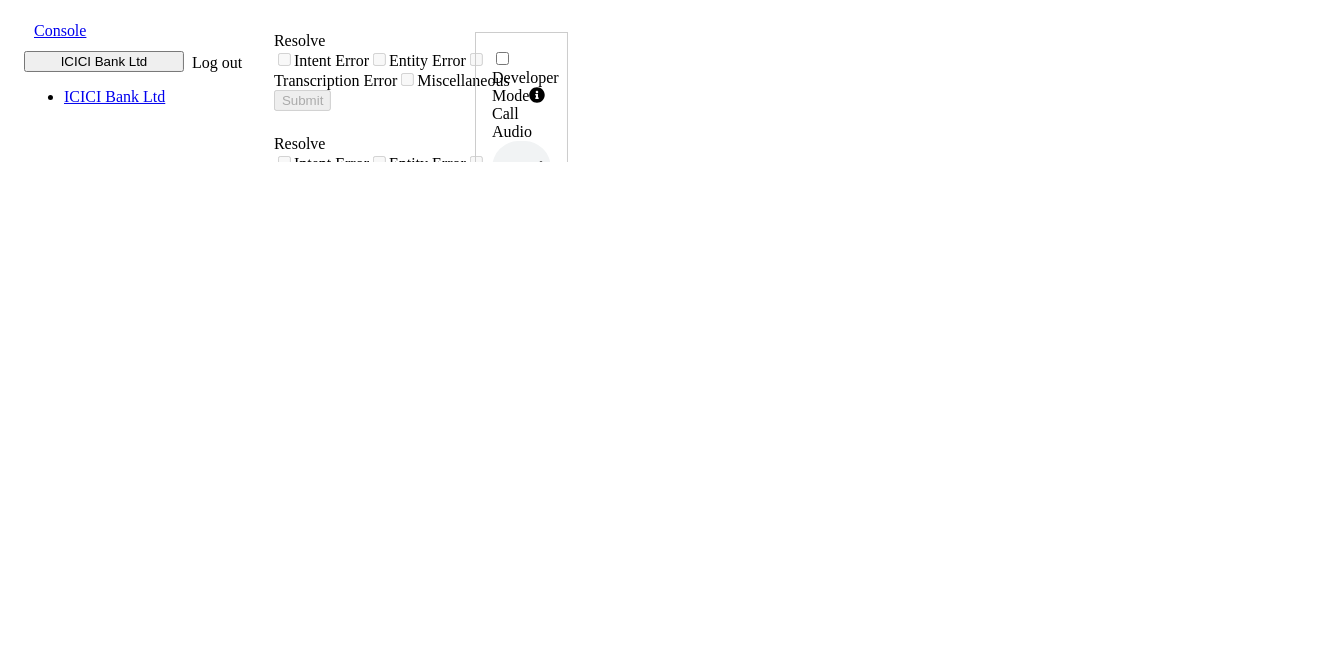 drag, startPoint x: 856, startPoint y: 293, endPoint x: 859, endPoint y: 336, distance: 43.104523 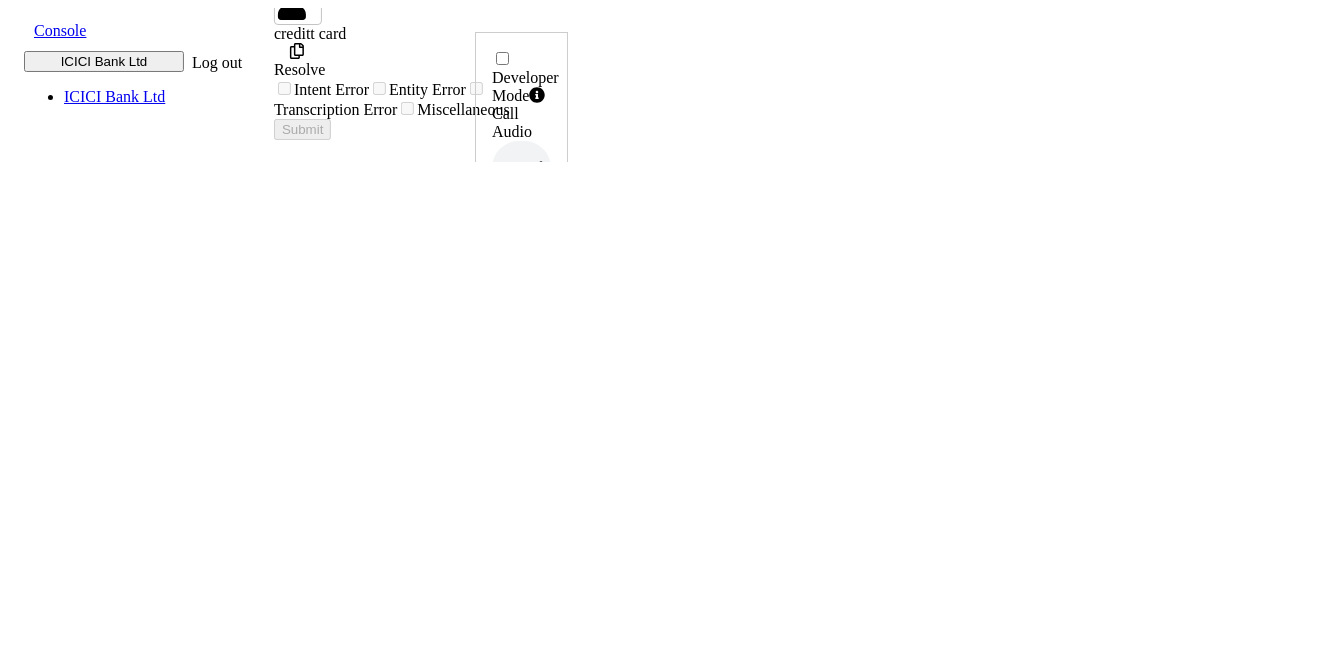 scroll, scrollTop: 1222, scrollLeft: 0, axis: vertical 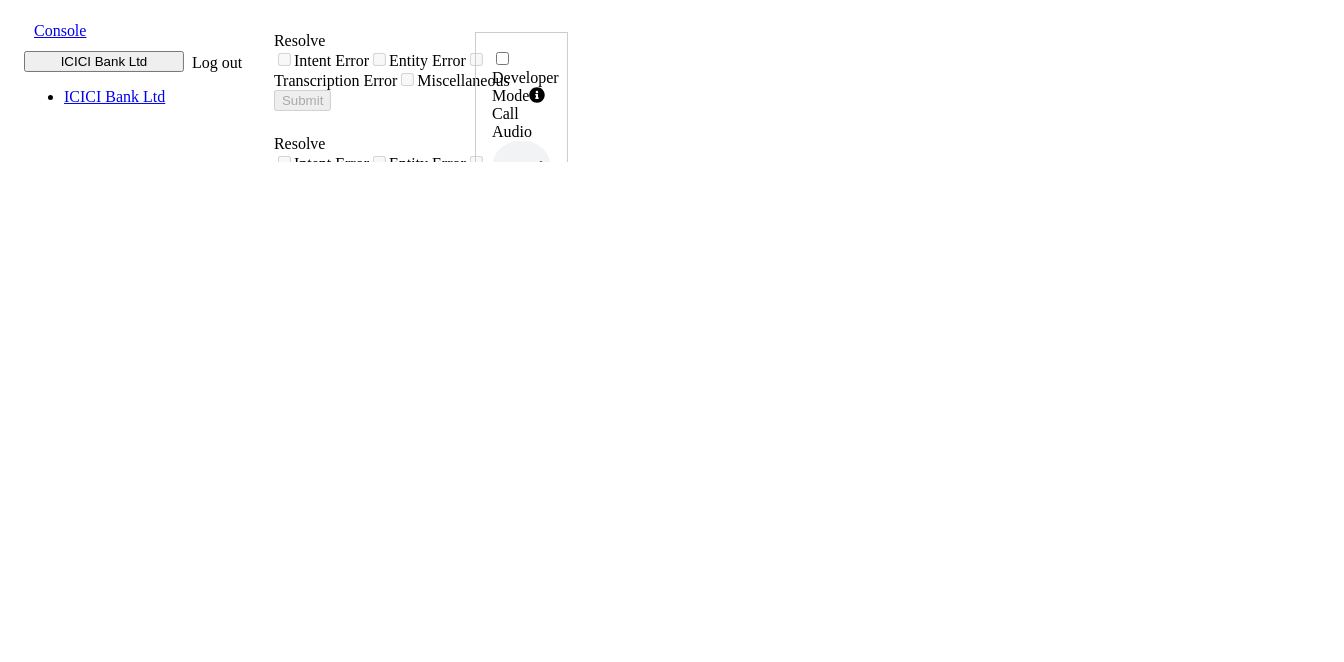 click on "police outstanding on my card" at bounding box center (413, 678) 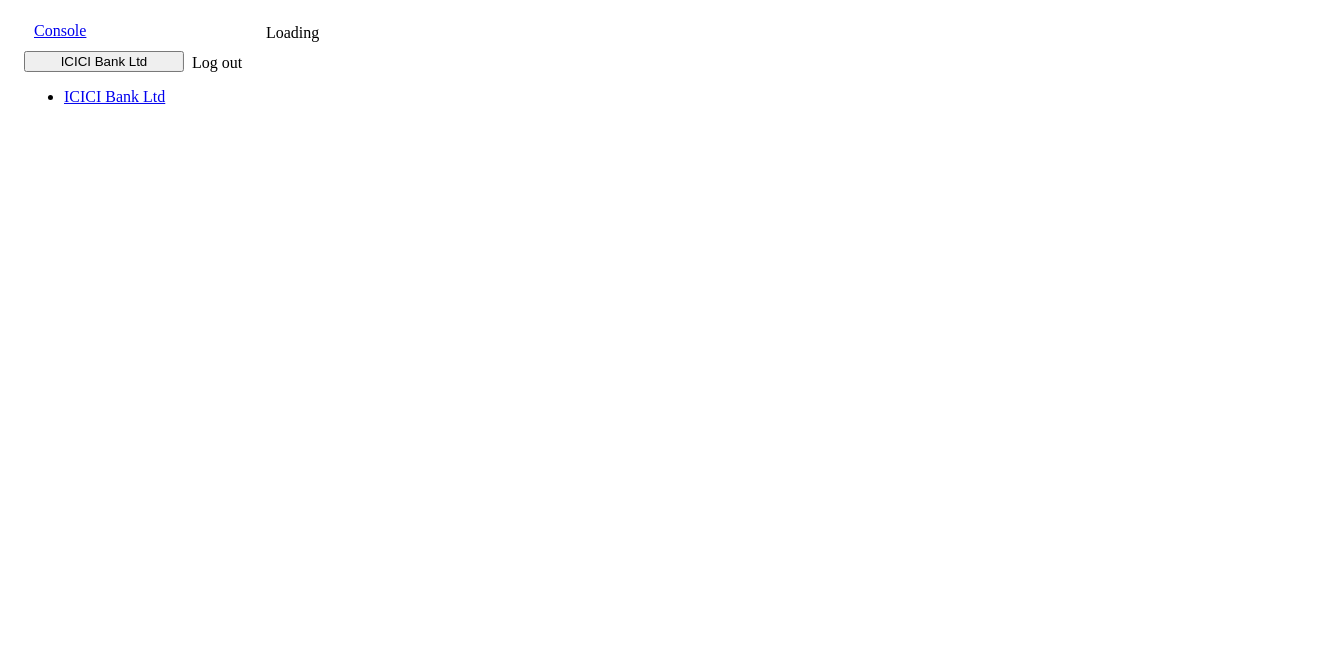 scroll, scrollTop: 0, scrollLeft: 0, axis: both 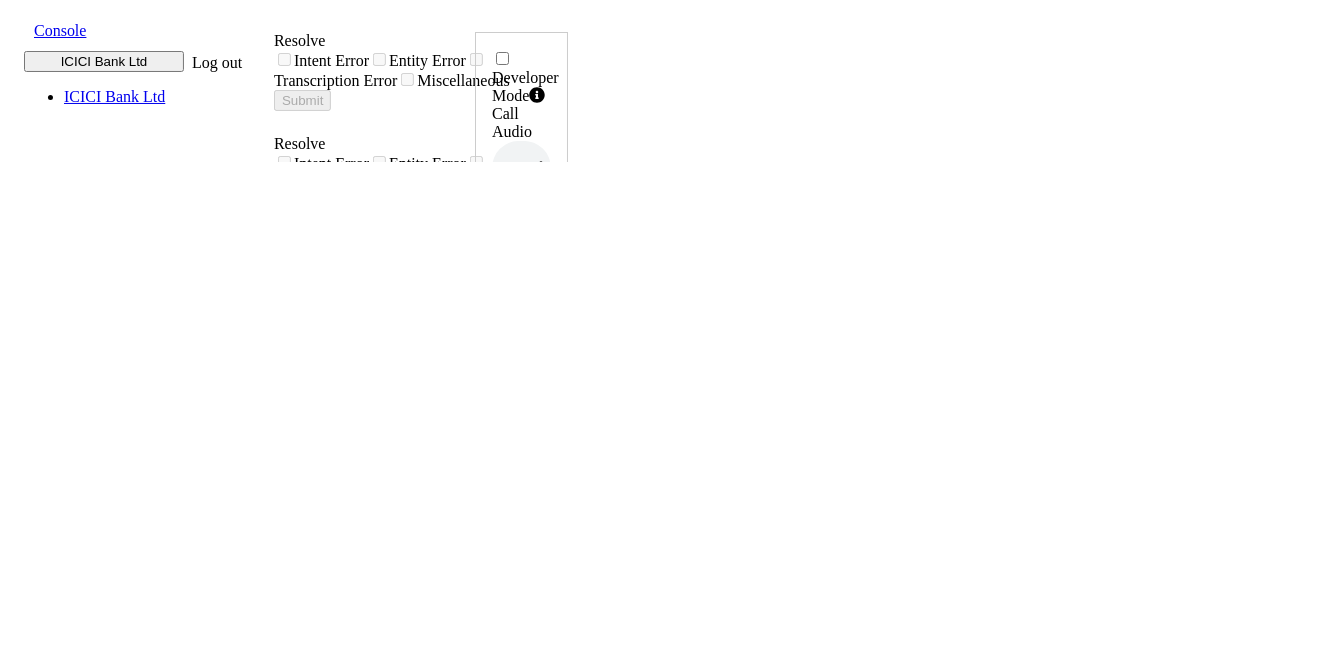 click on "i bought my thoughts on the" at bounding box center (413, 678) 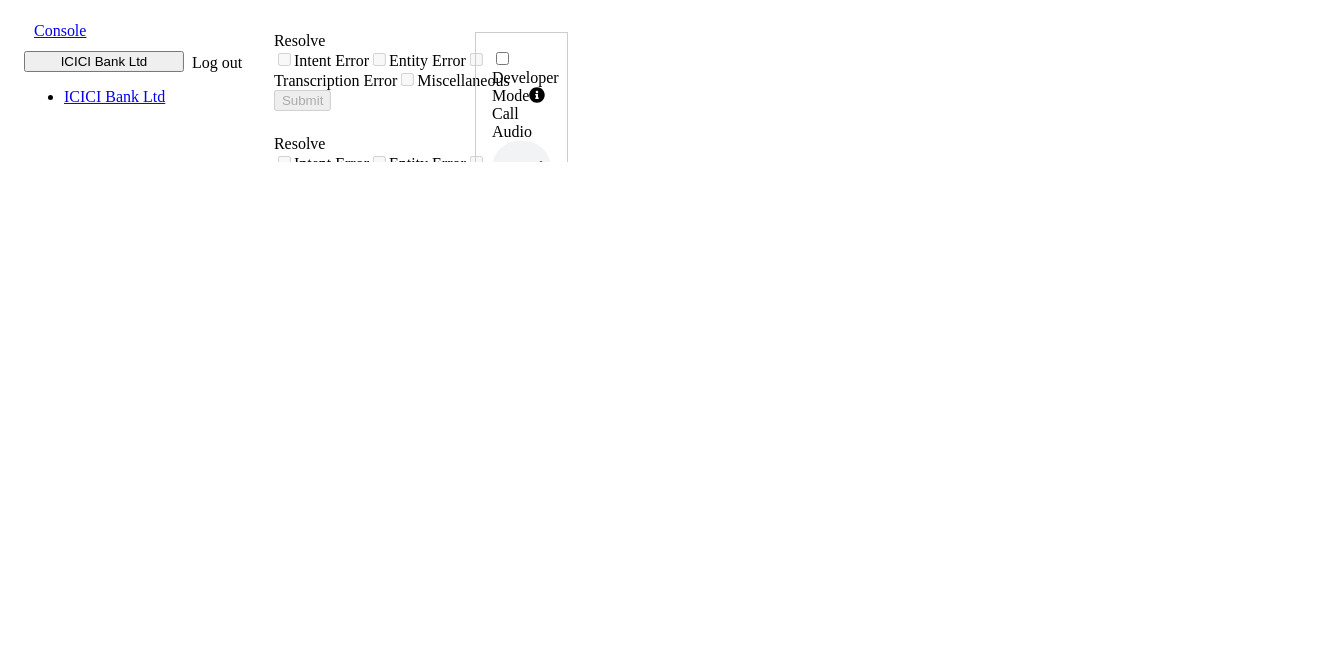 click on "i bought my thoughts on the" at bounding box center [413, 657] 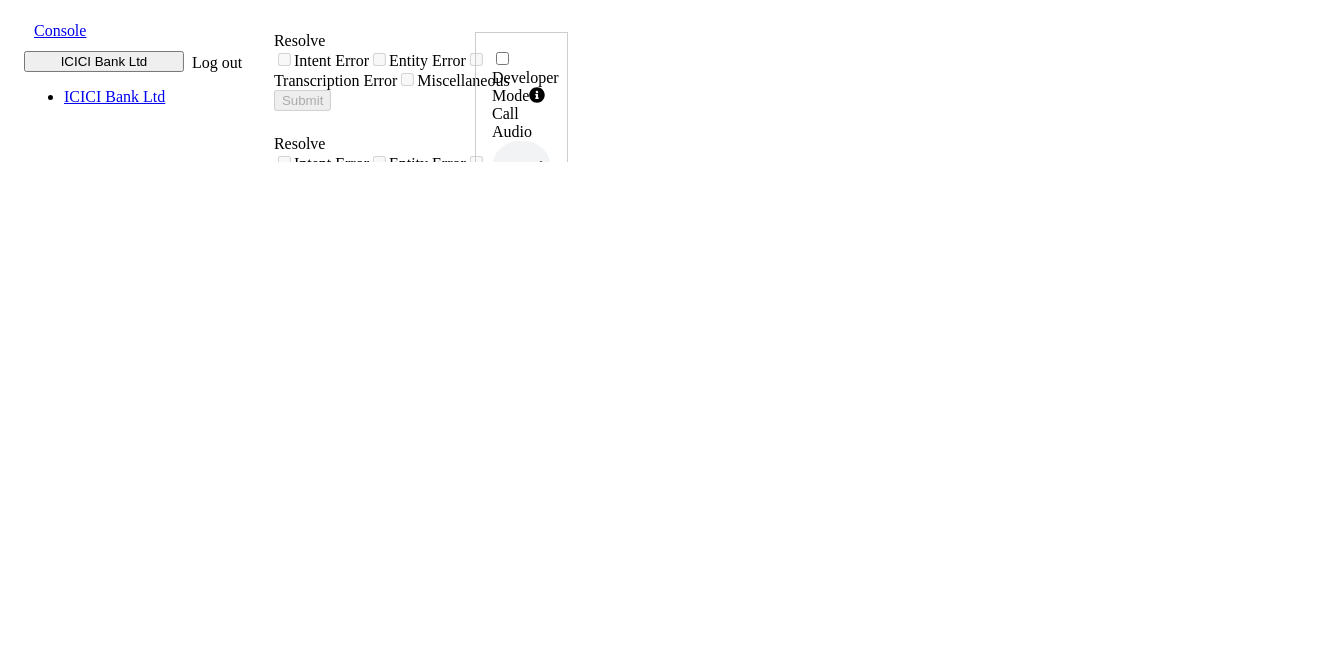 scroll, scrollTop: 0, scrollLeft: 0, axis: both 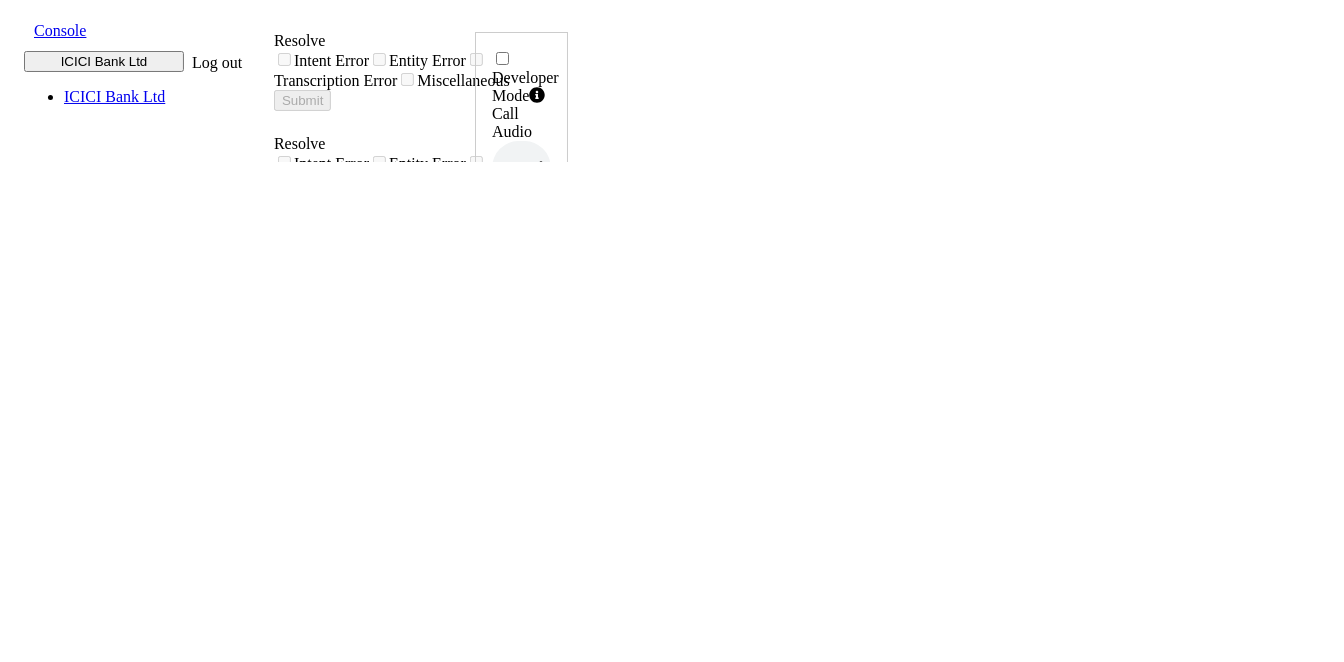 click 